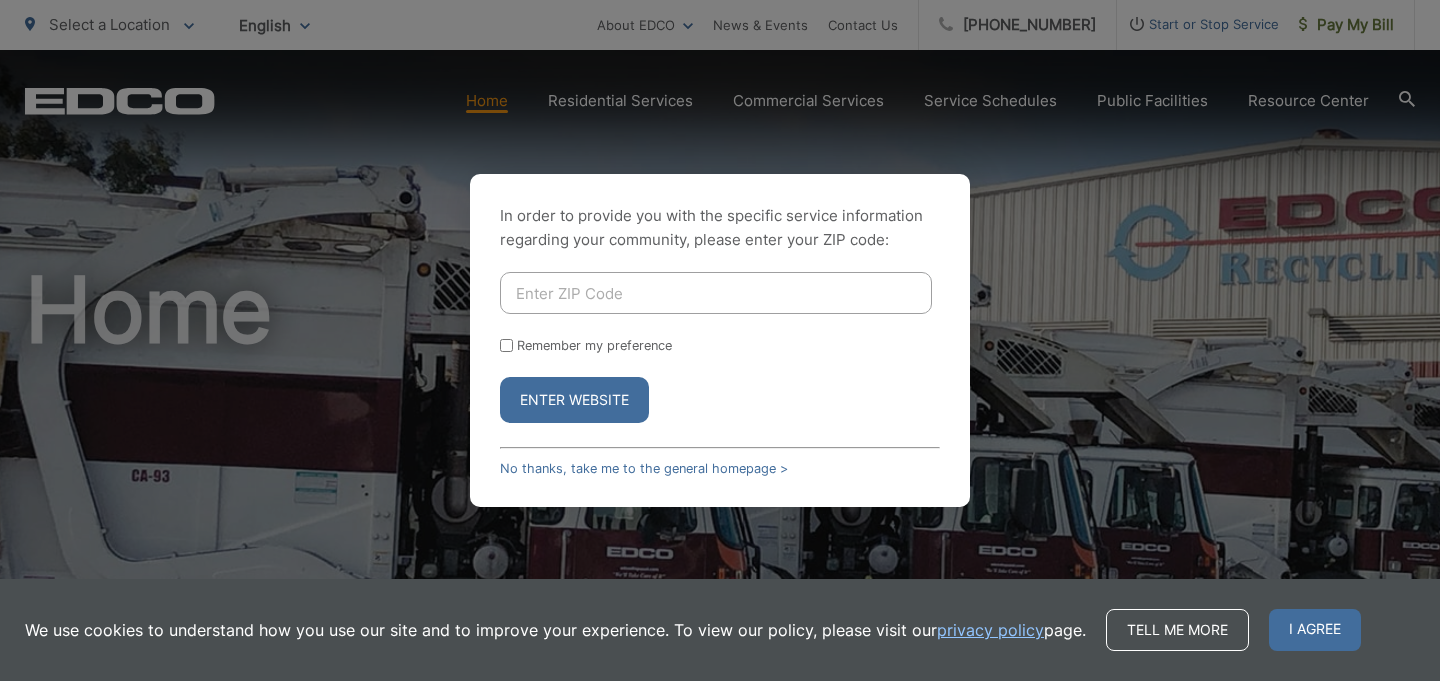 scroll, scrollTop: 0, scrollLeft: 0, axis: both 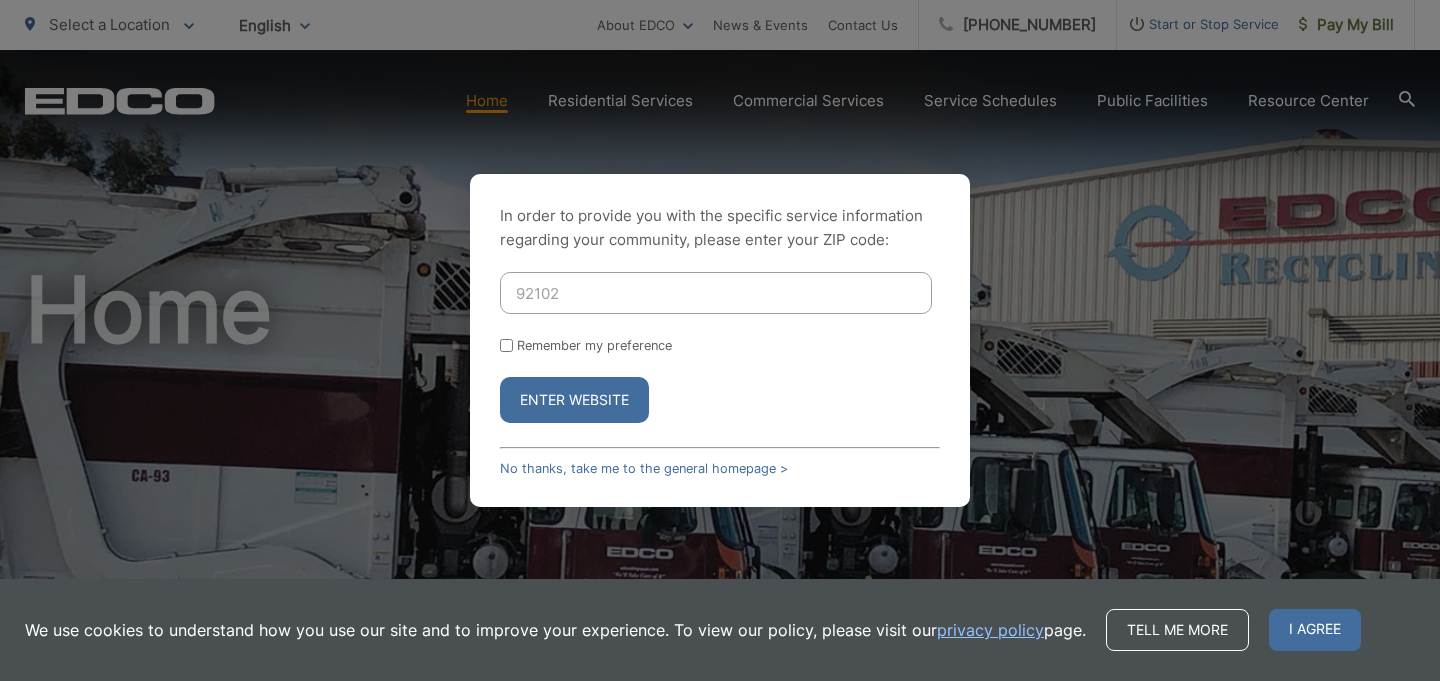 type on "92102" 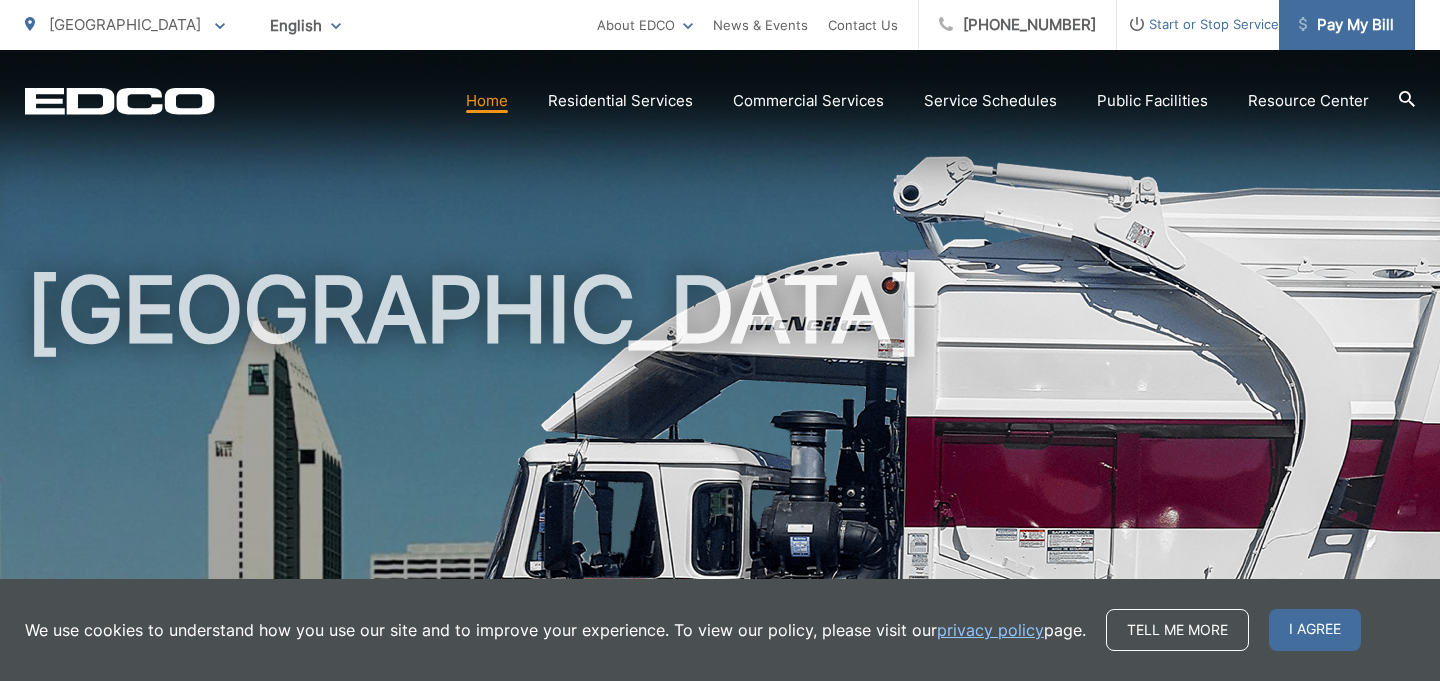 scroll, scrollTop: 0, scrollLeft: 0, axis: both 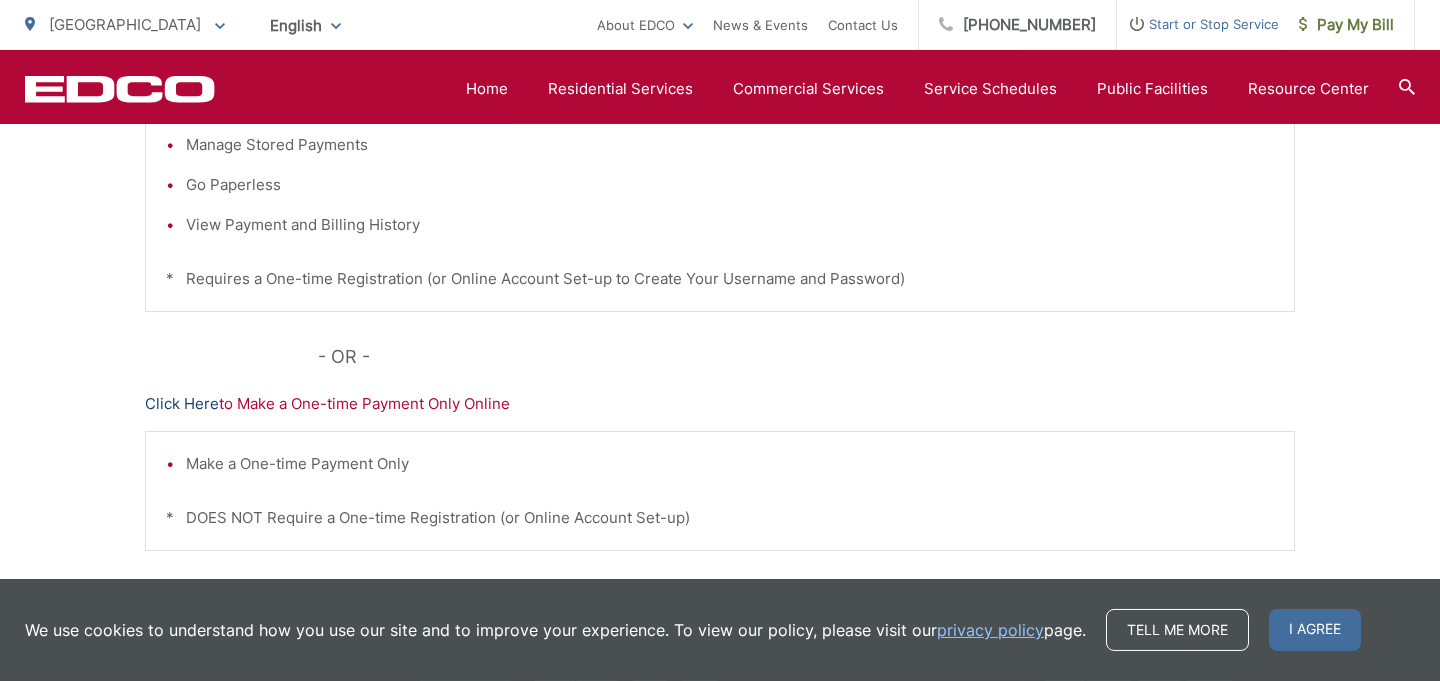 click on "Click Here" at bounding box center (182, 404) 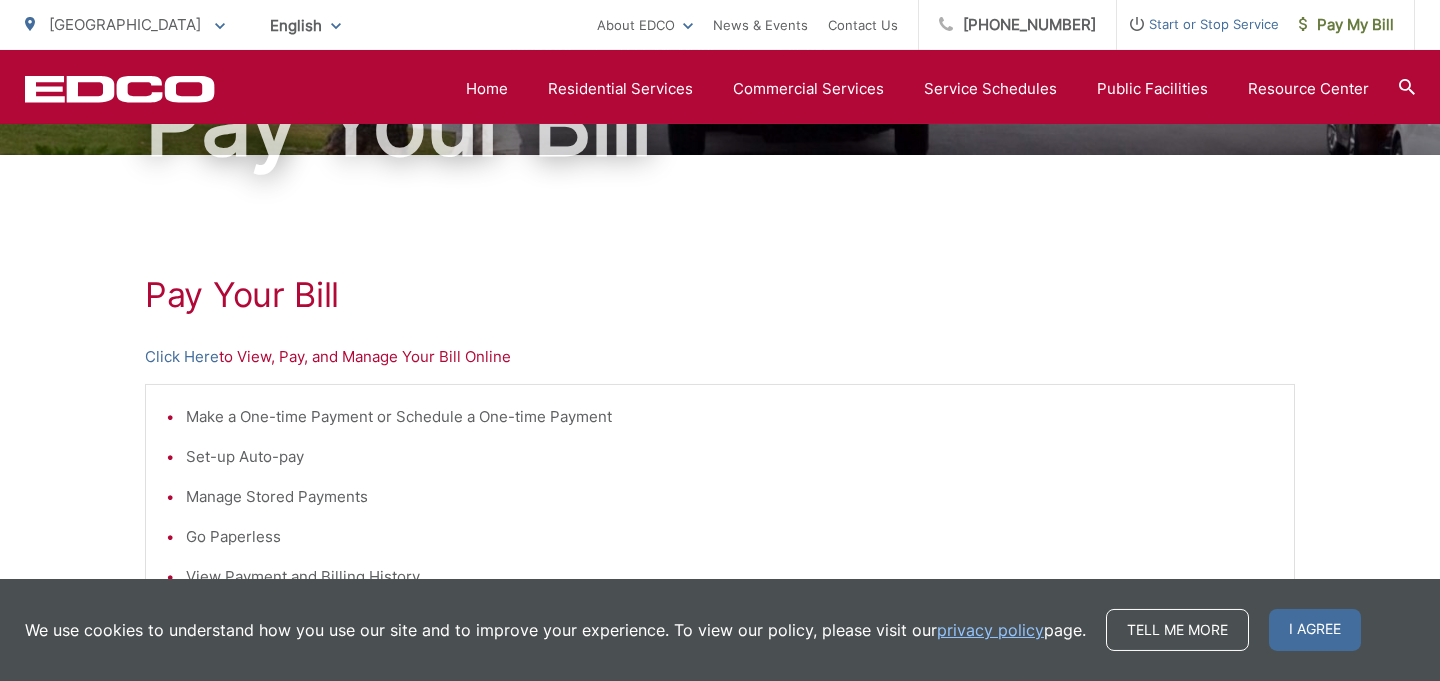 scroll, scrollTop: 0, scrollLeft: 0, axis: both 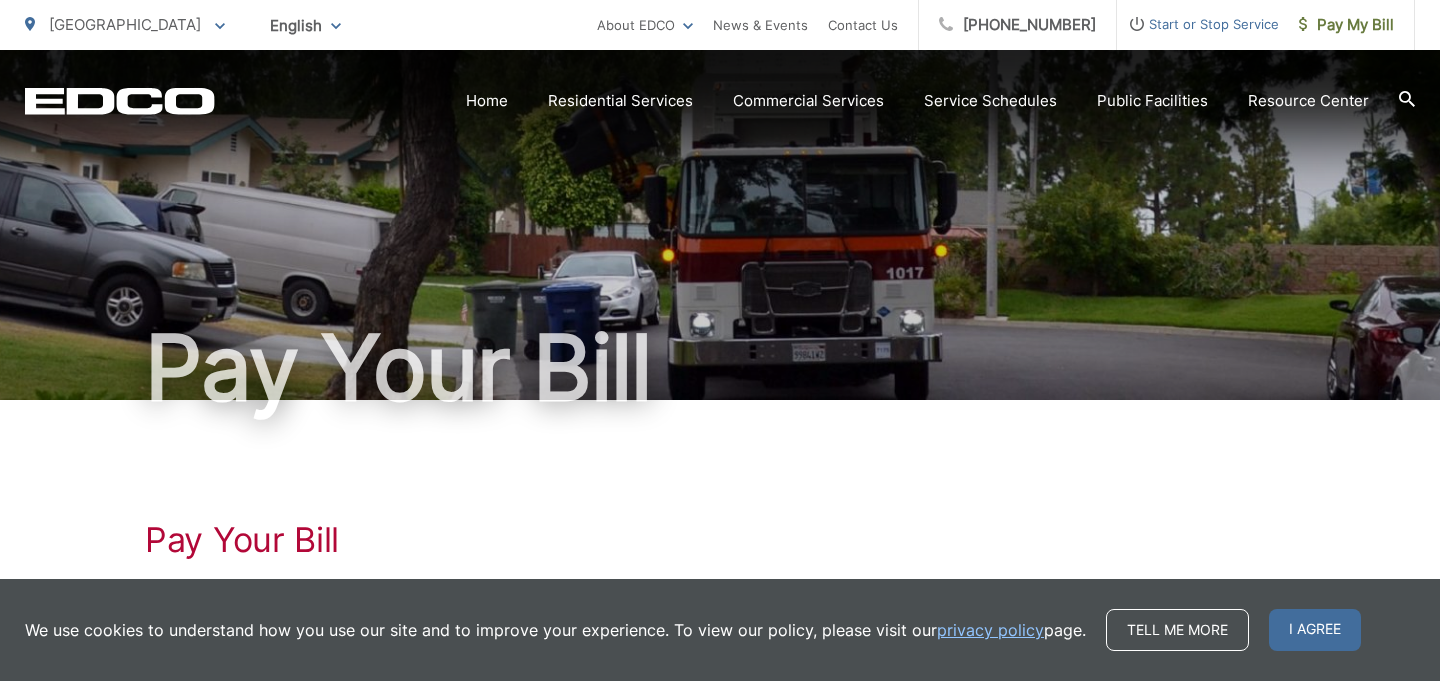 click on "Pay Your Bill" at bounding box center [720, 225] 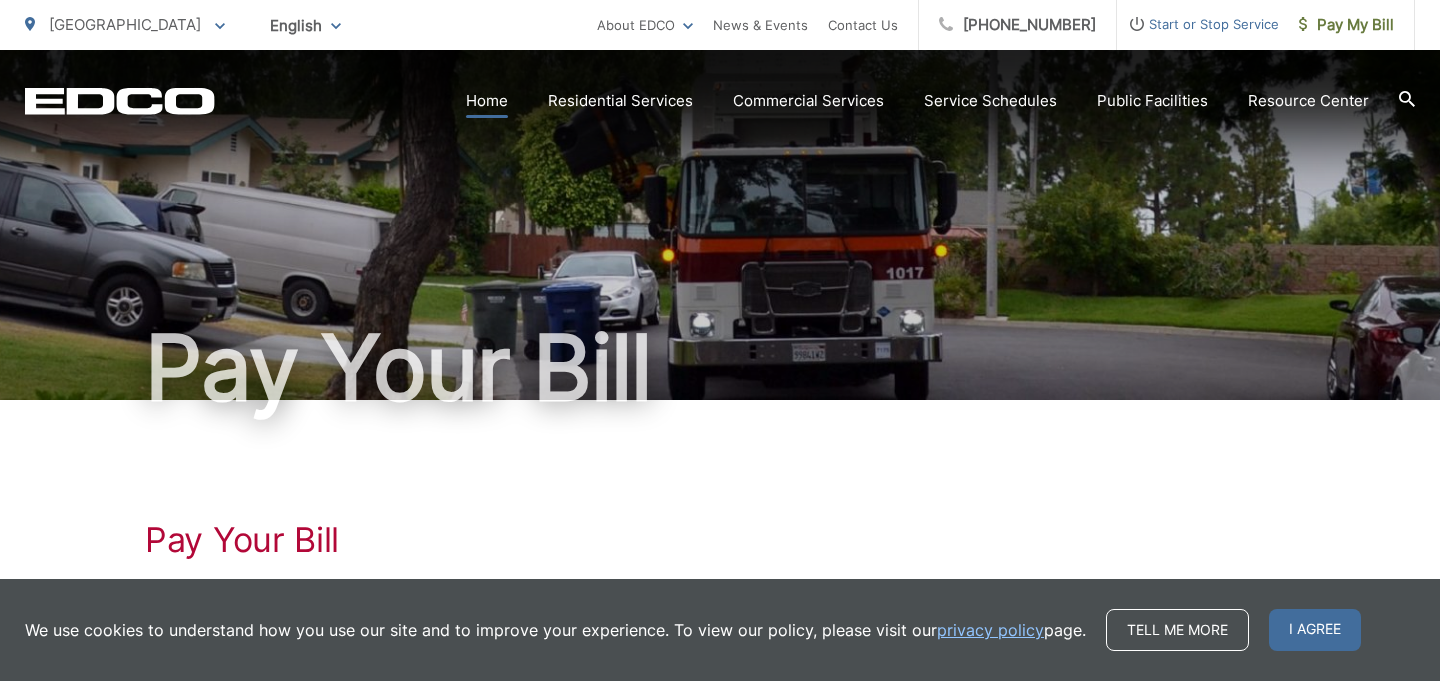 click on "Home" at bounding box center [487, 101] 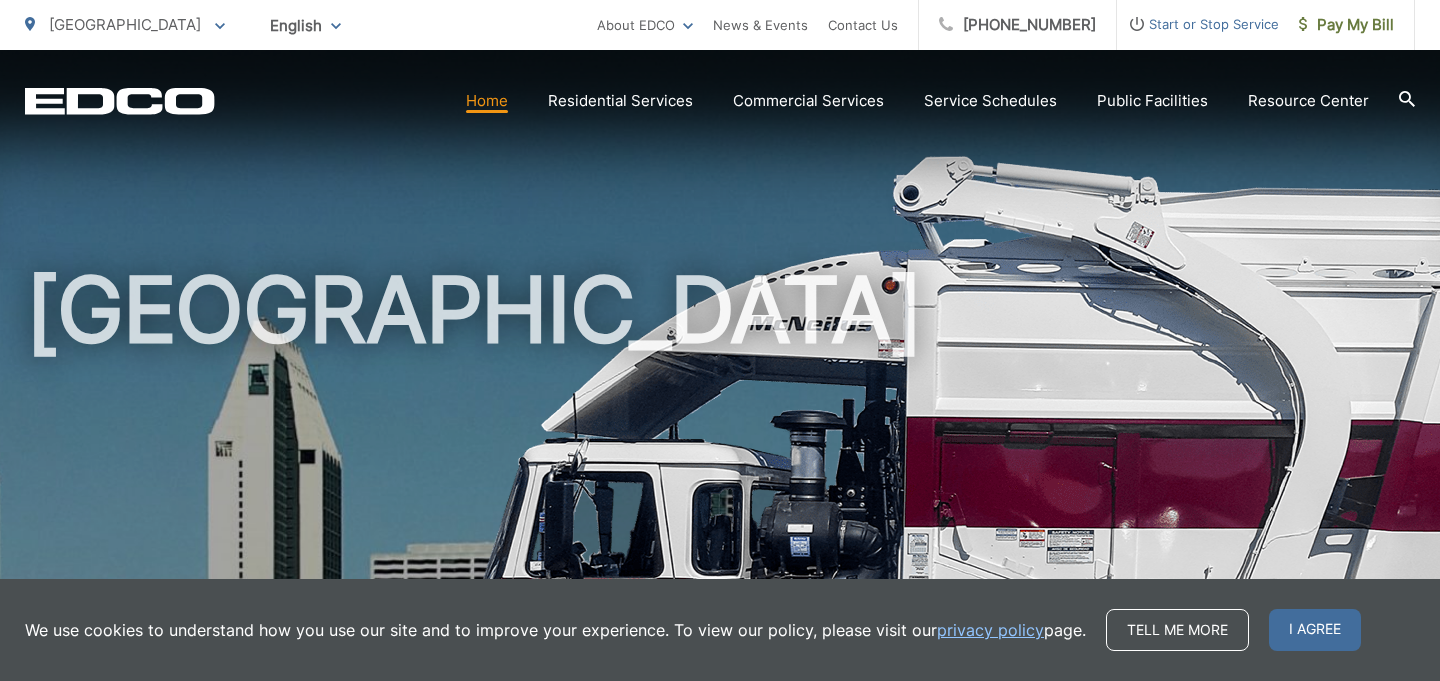 scroll, scrollTop: 0, scrollLeft: 0, axis: both 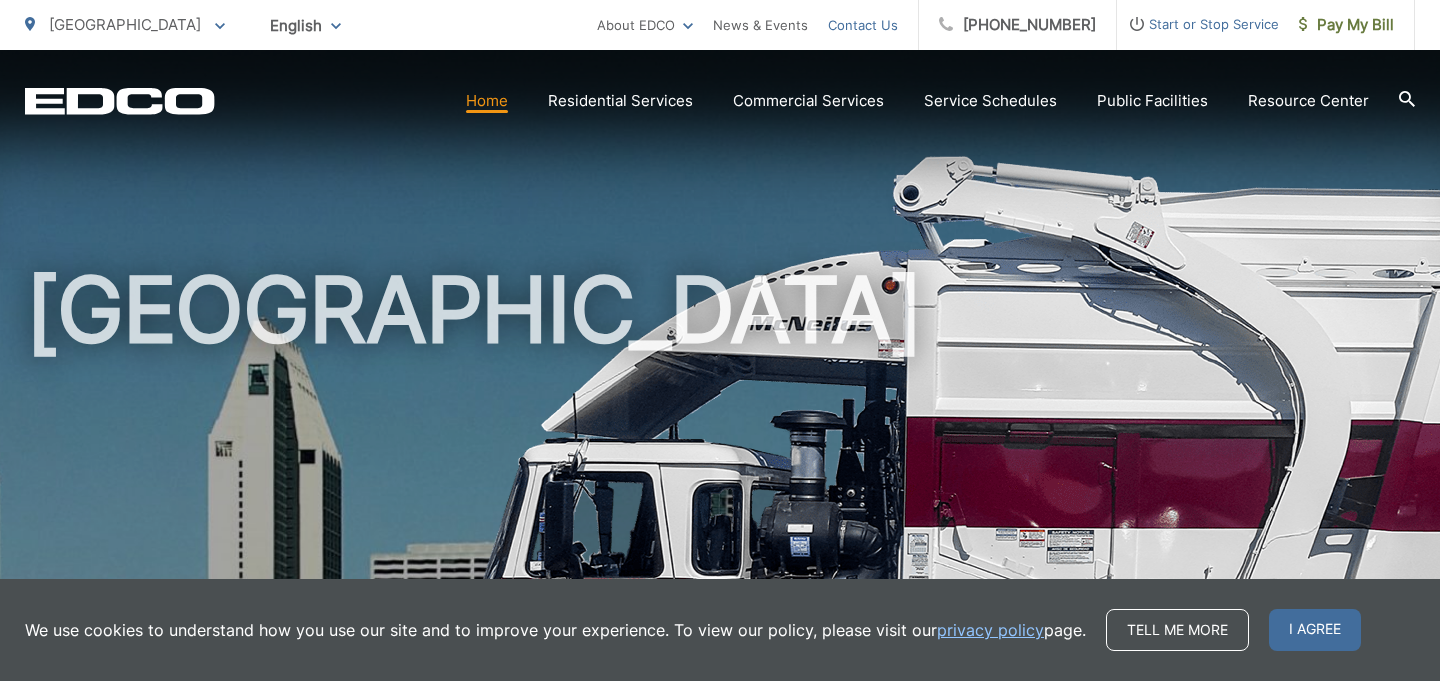 click on "Contact Us" at bounding box center (863, 25) 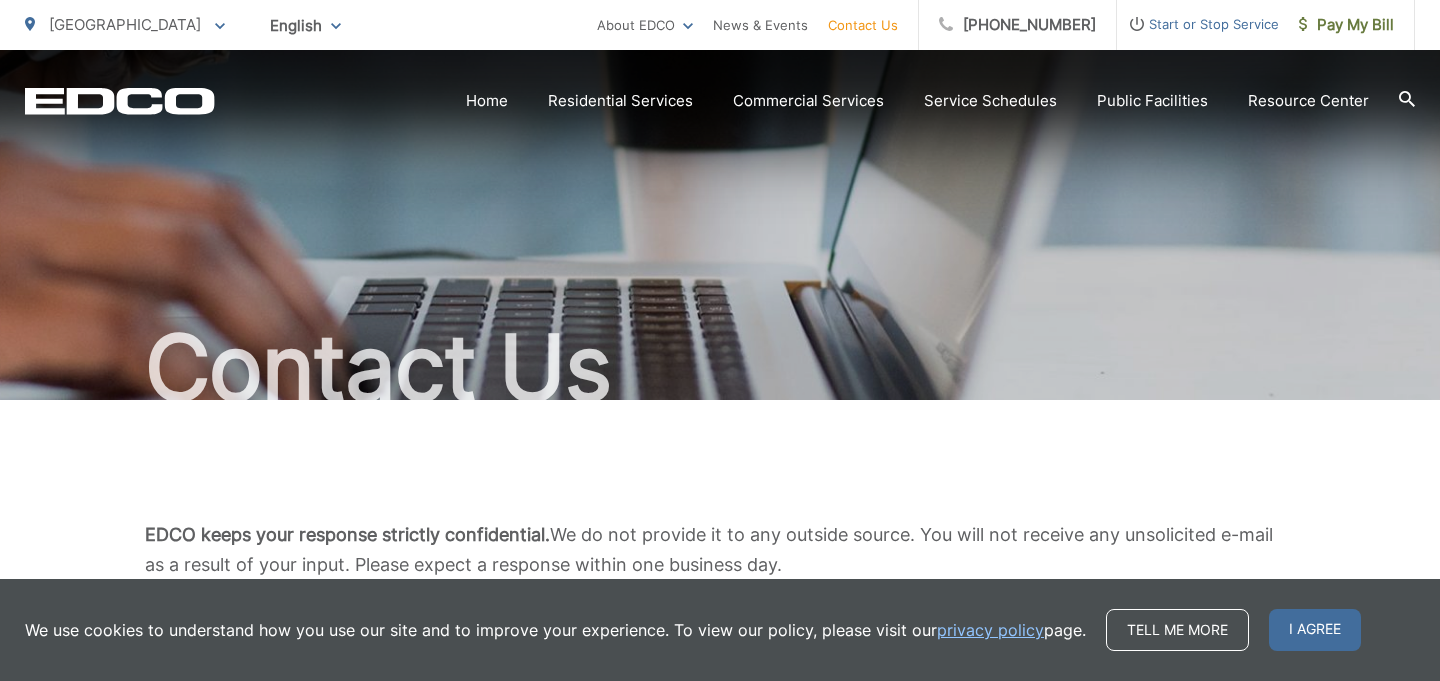 scroll, scrollTop: 0, scrollLeft: 0, axis: both 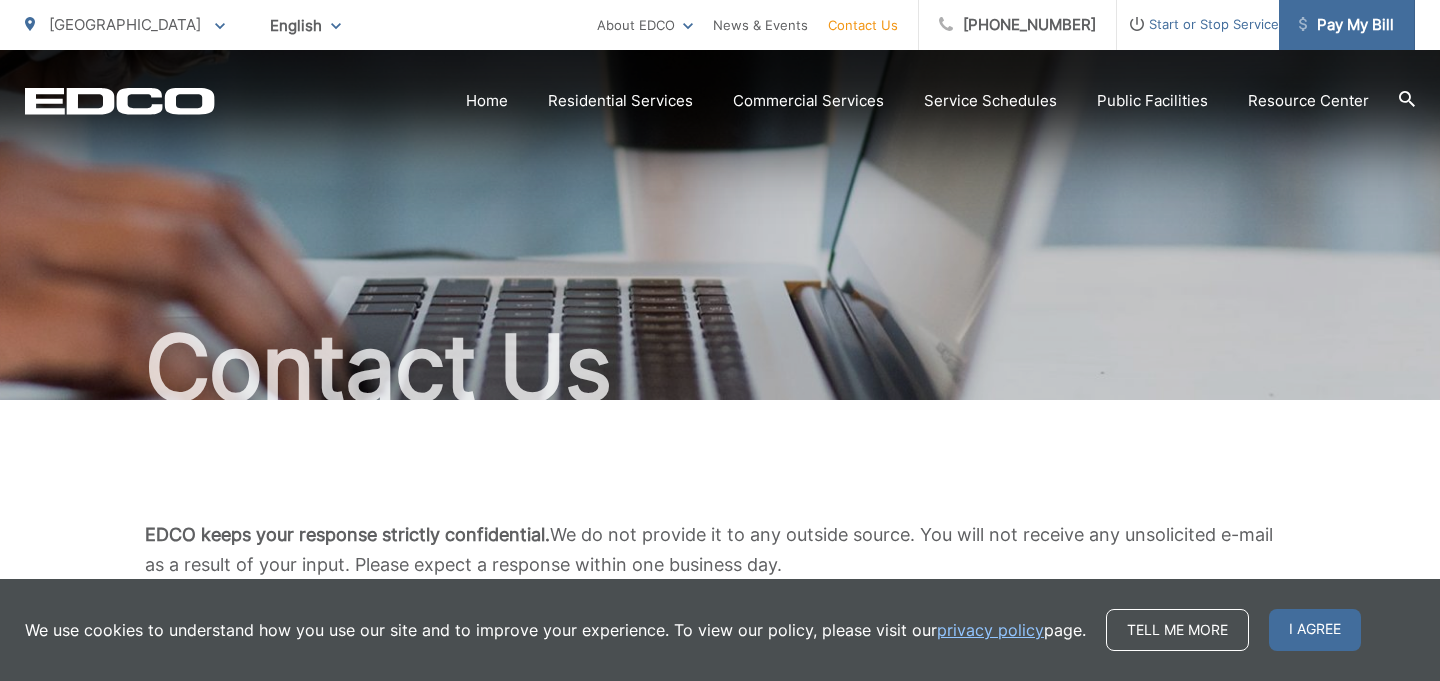 click on "Pay My Bill" at bounding box center (1346, 25) 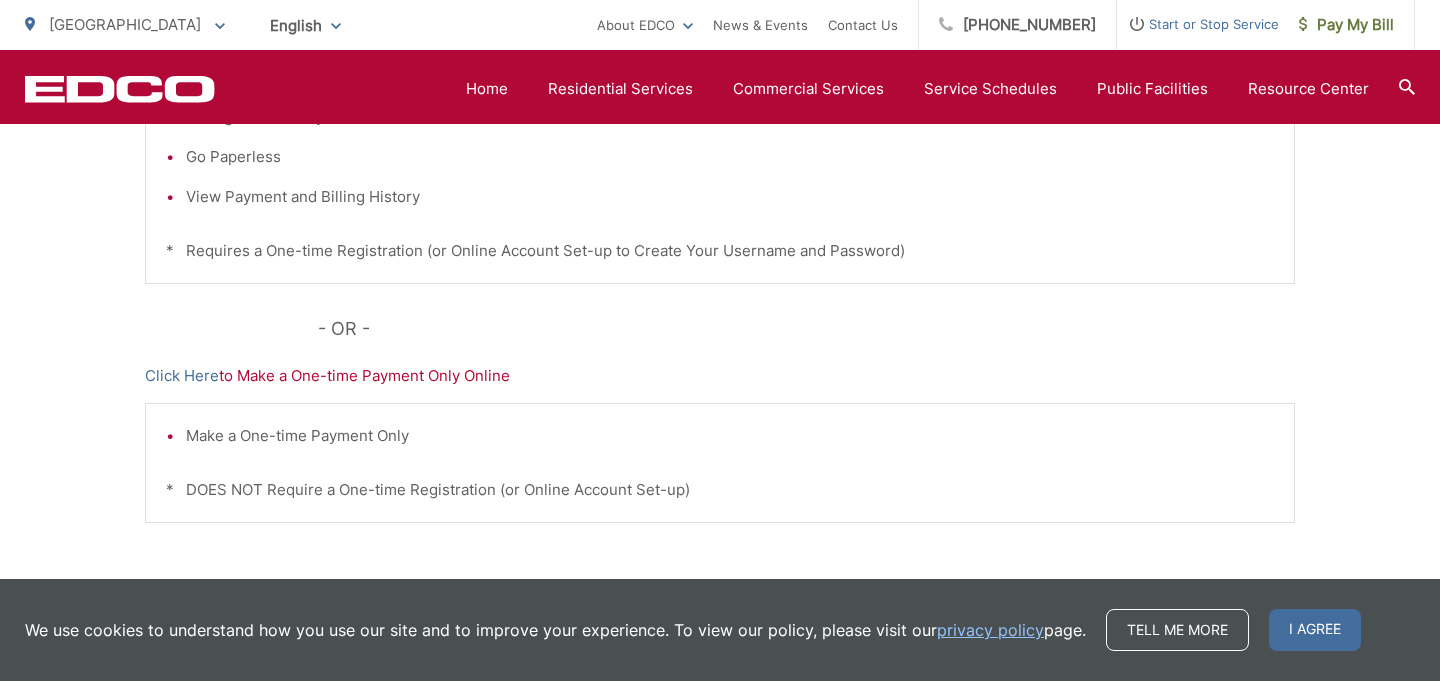 scroll, scrollTop: 741, scrollLeft: 0, axis: vertical 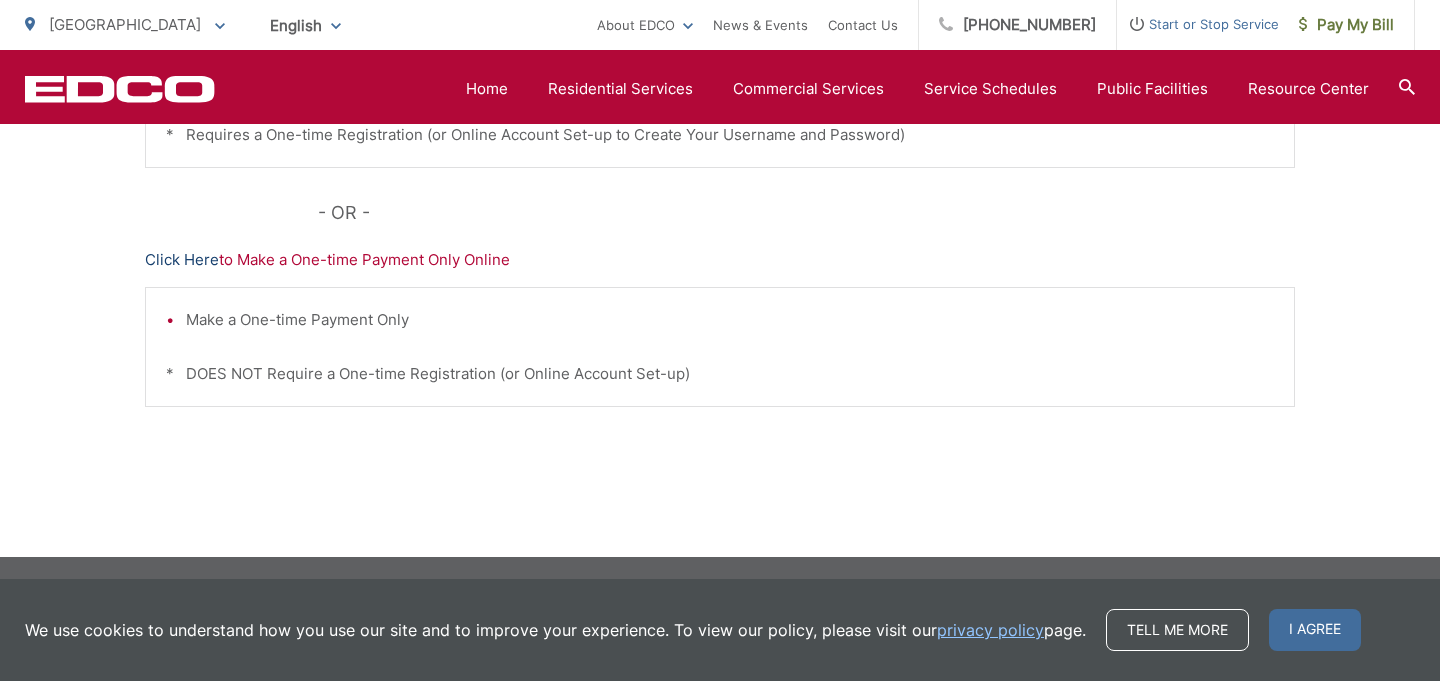 click on "Click Here" at bounding box center [182, 260] 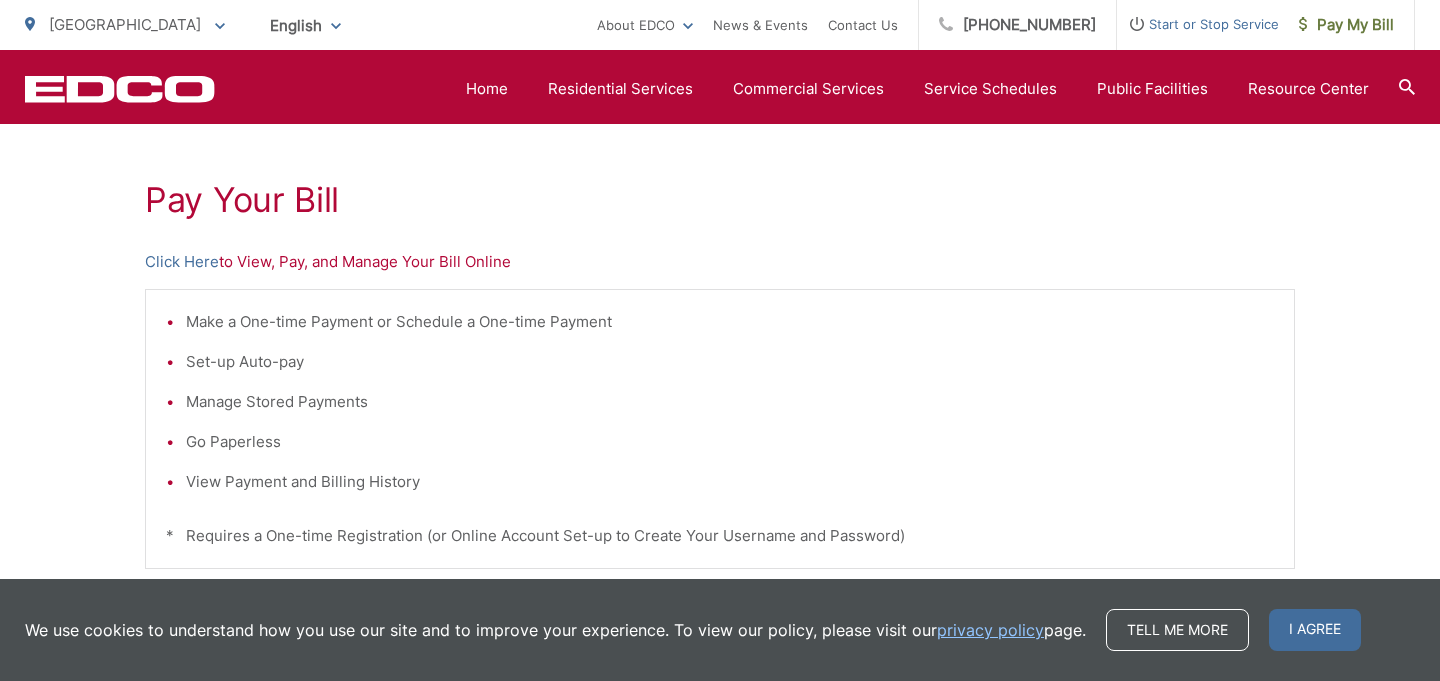scroll, scrollTop: 0, scrollLeft: 0, axis: both 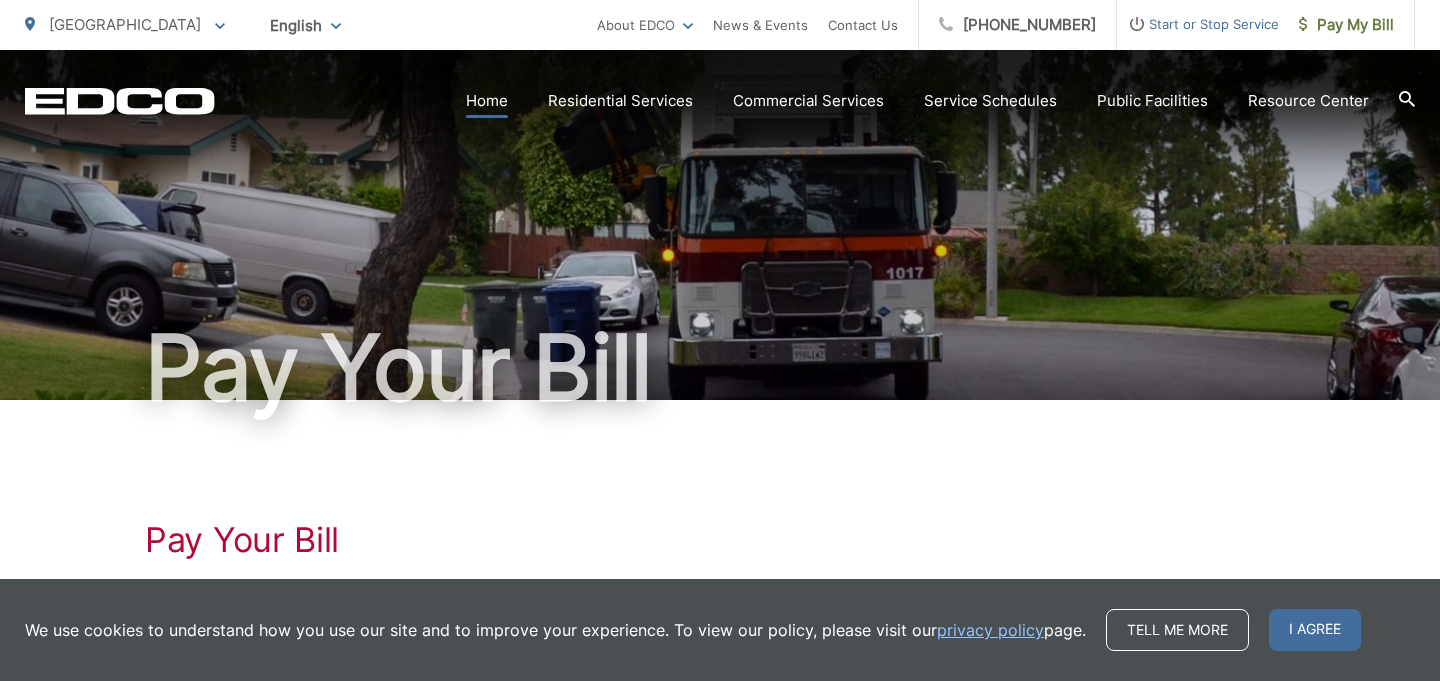 click on "Home" at bounding box center [487, 101] 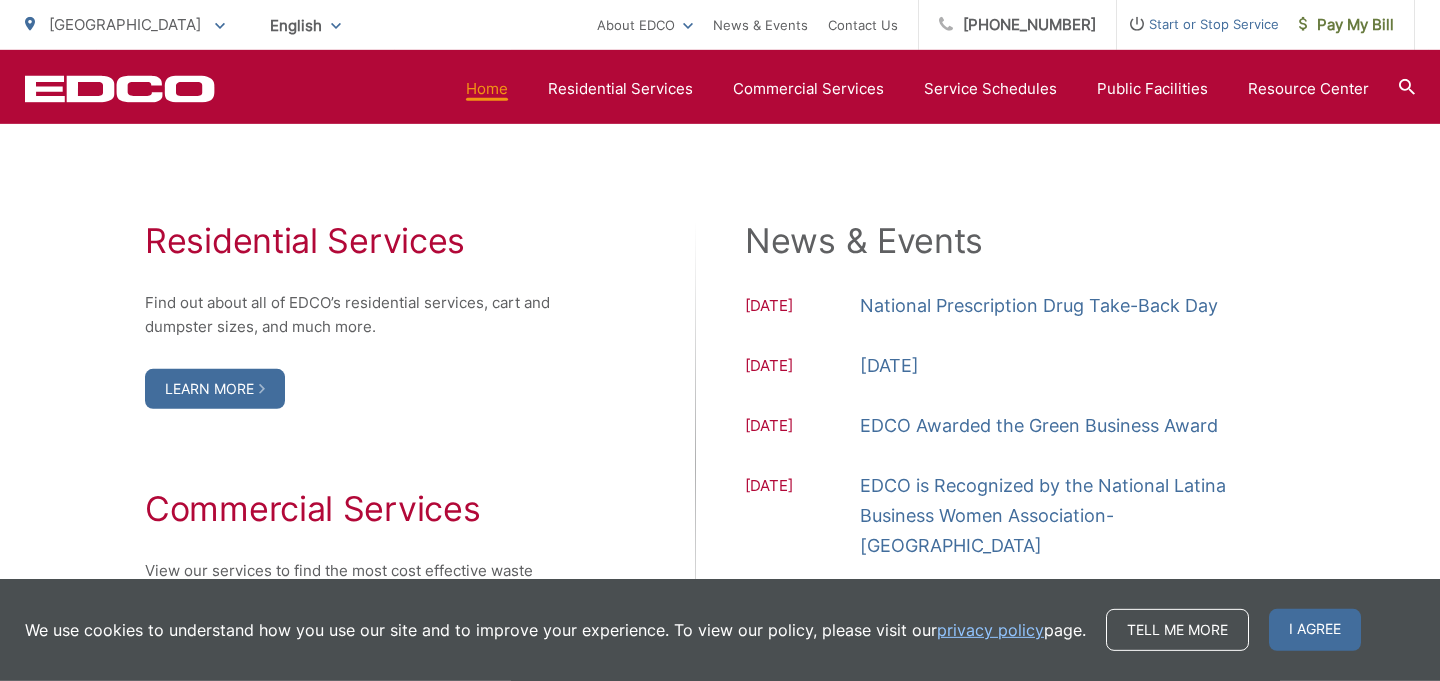 scroll, scrollTop: 0, scrollLeft: 0, axis: both 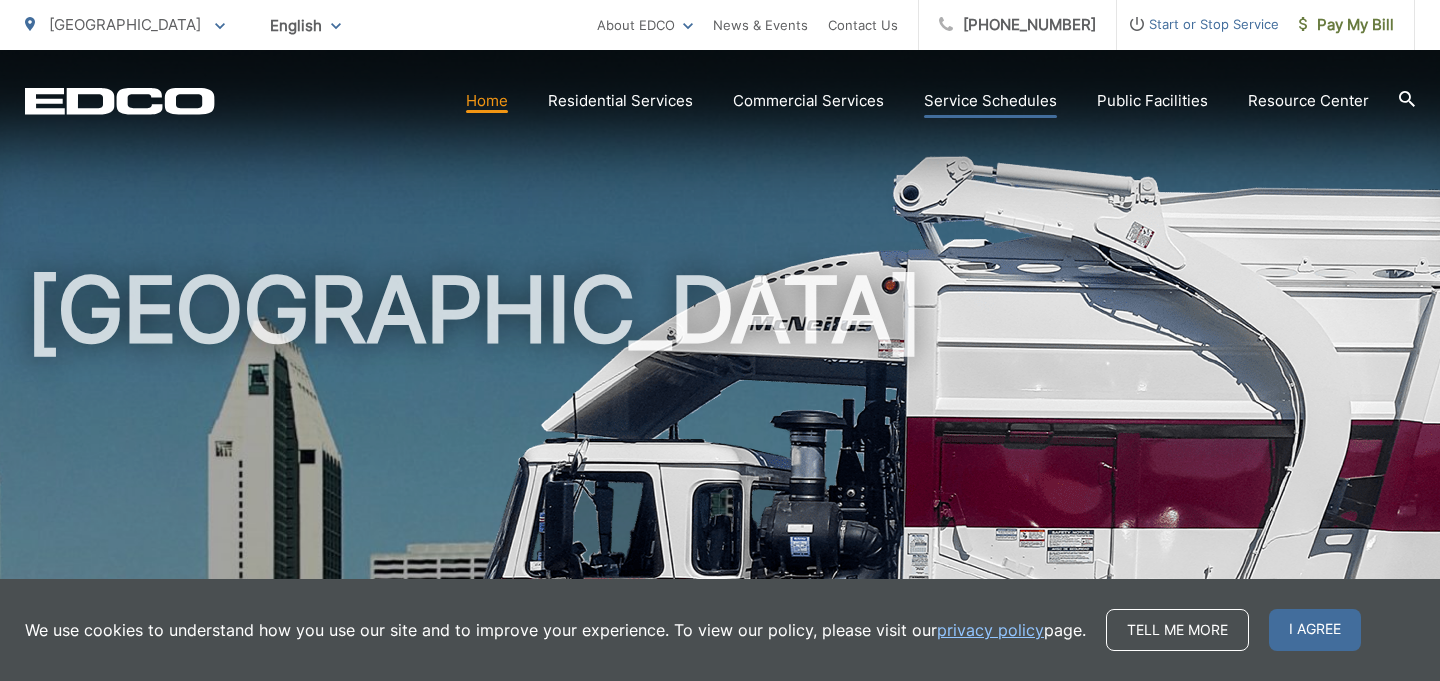 click on "Service Schedules" at bounding box center [990, 101] 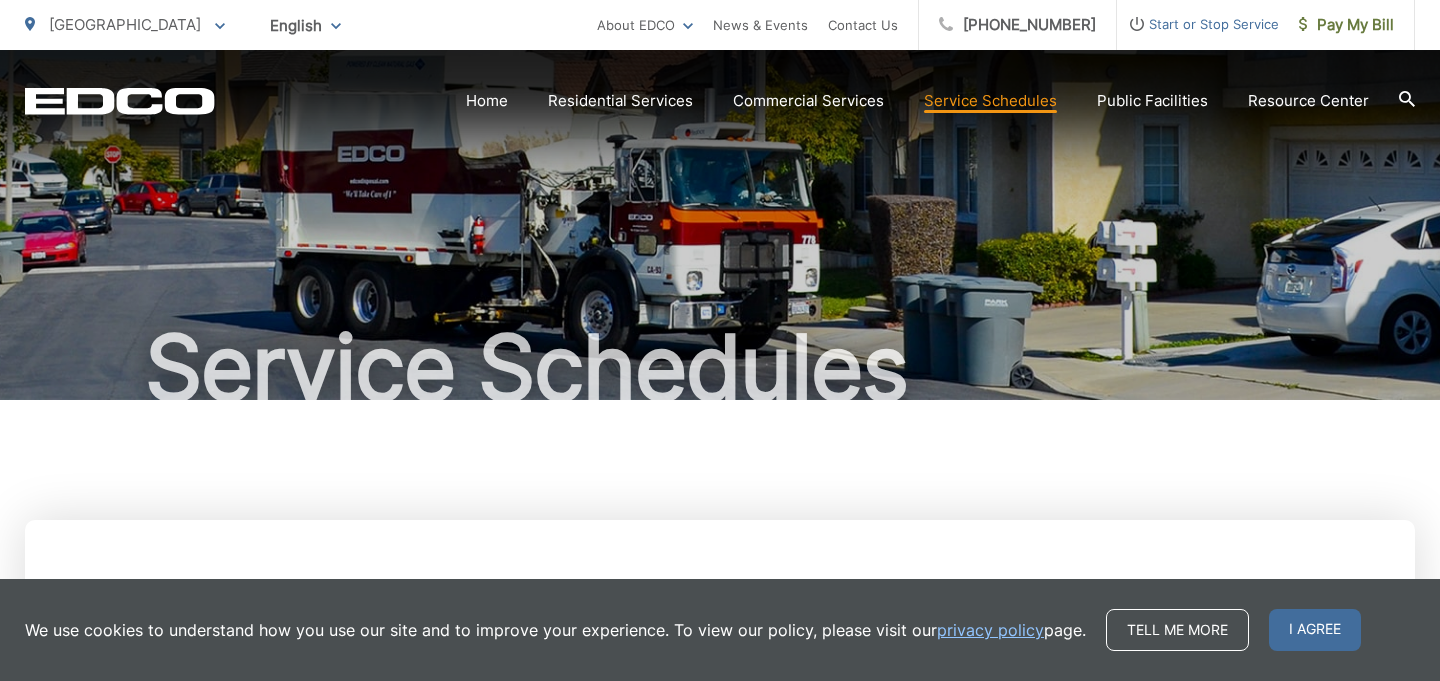 scroll, scrollTop: 0, scrollLeft: 0, axis: both 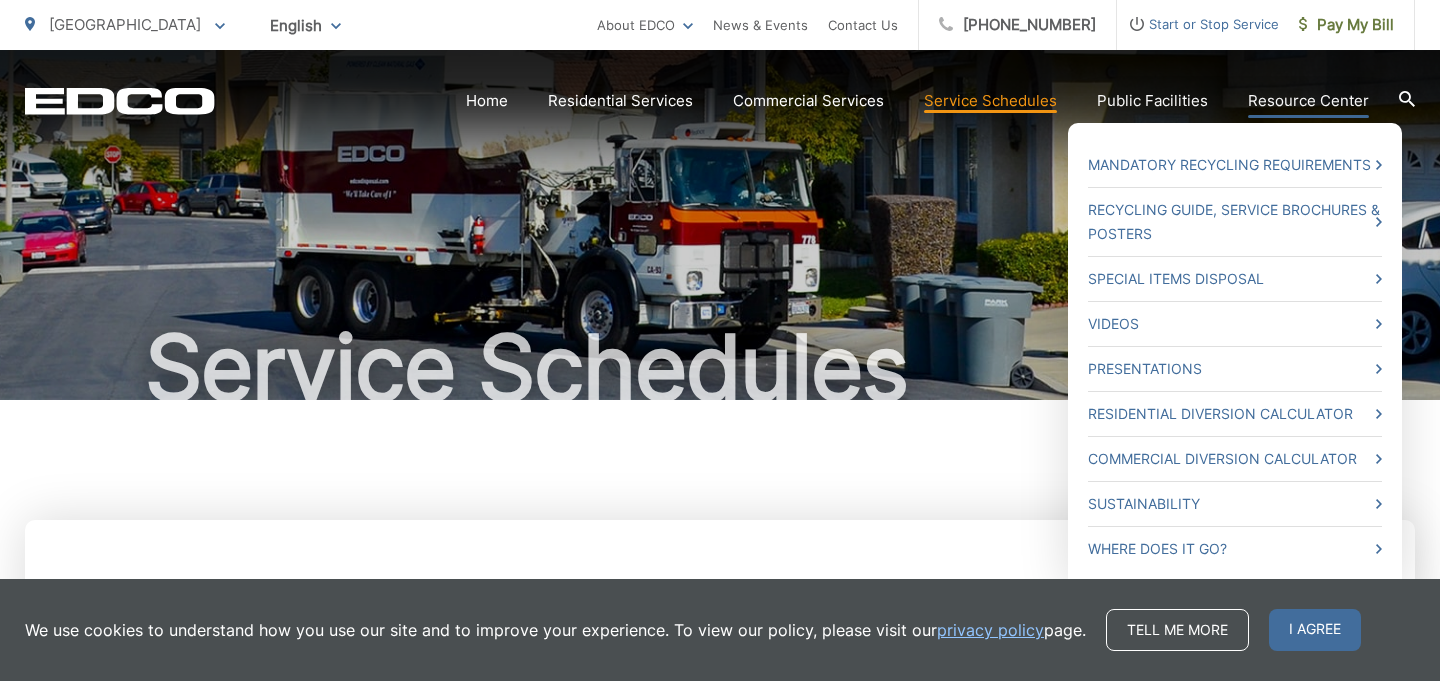 click on "Resource Center" at bounding box center (1308, 101) 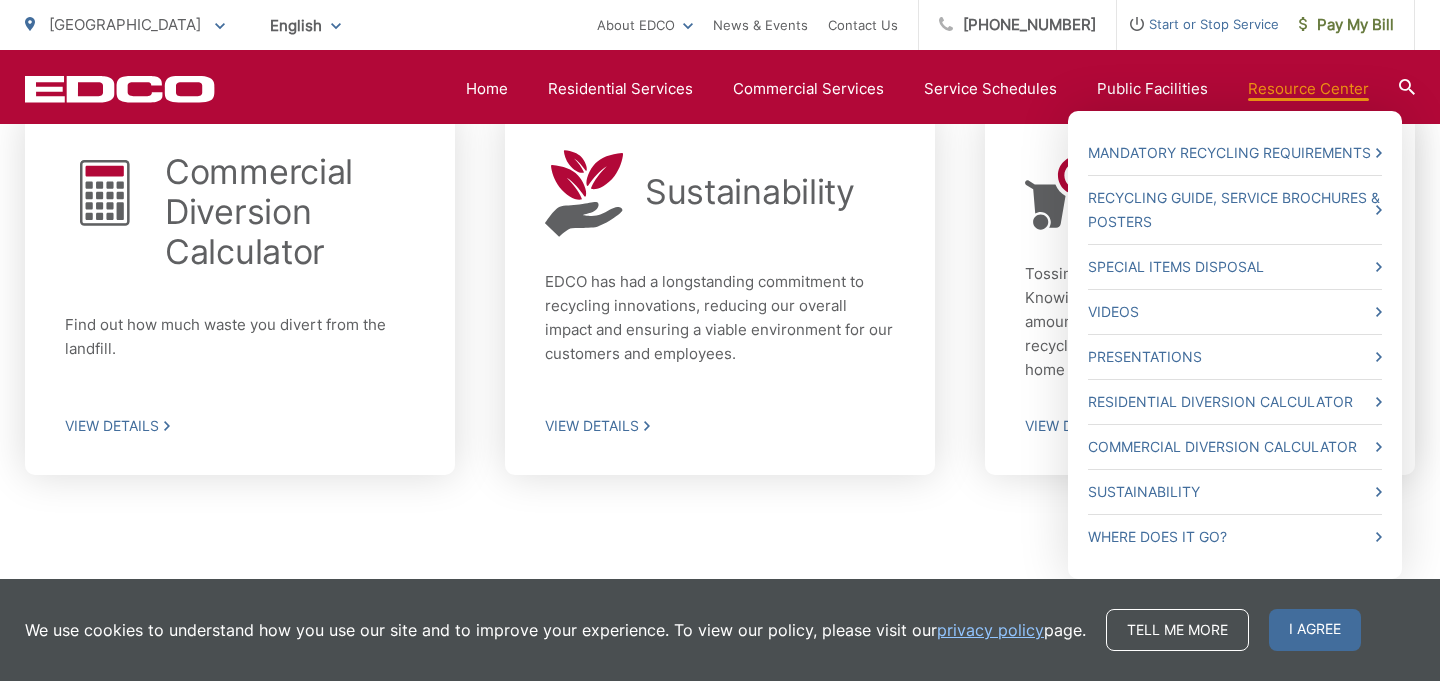 scroll, scrollTop: 1430, scrollLeft: 0, axis: vertical 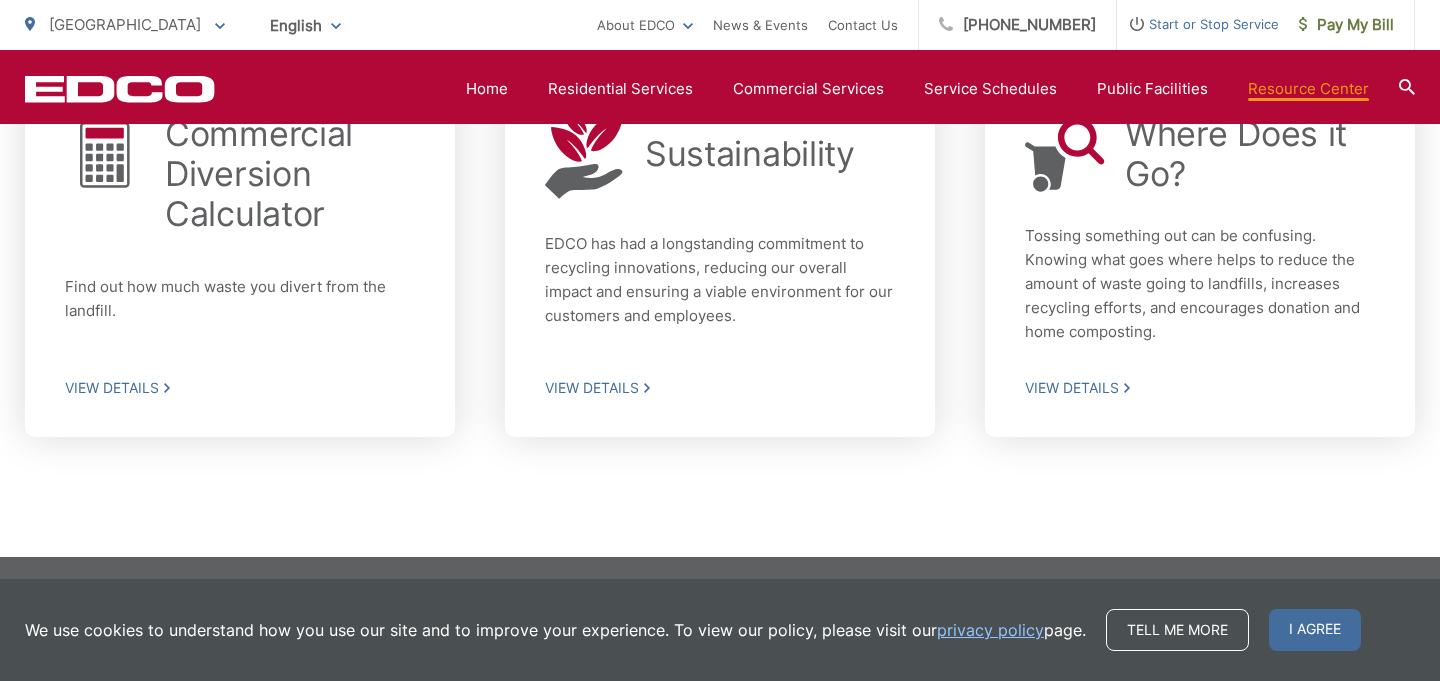 click at bounding box center (1407, 89) 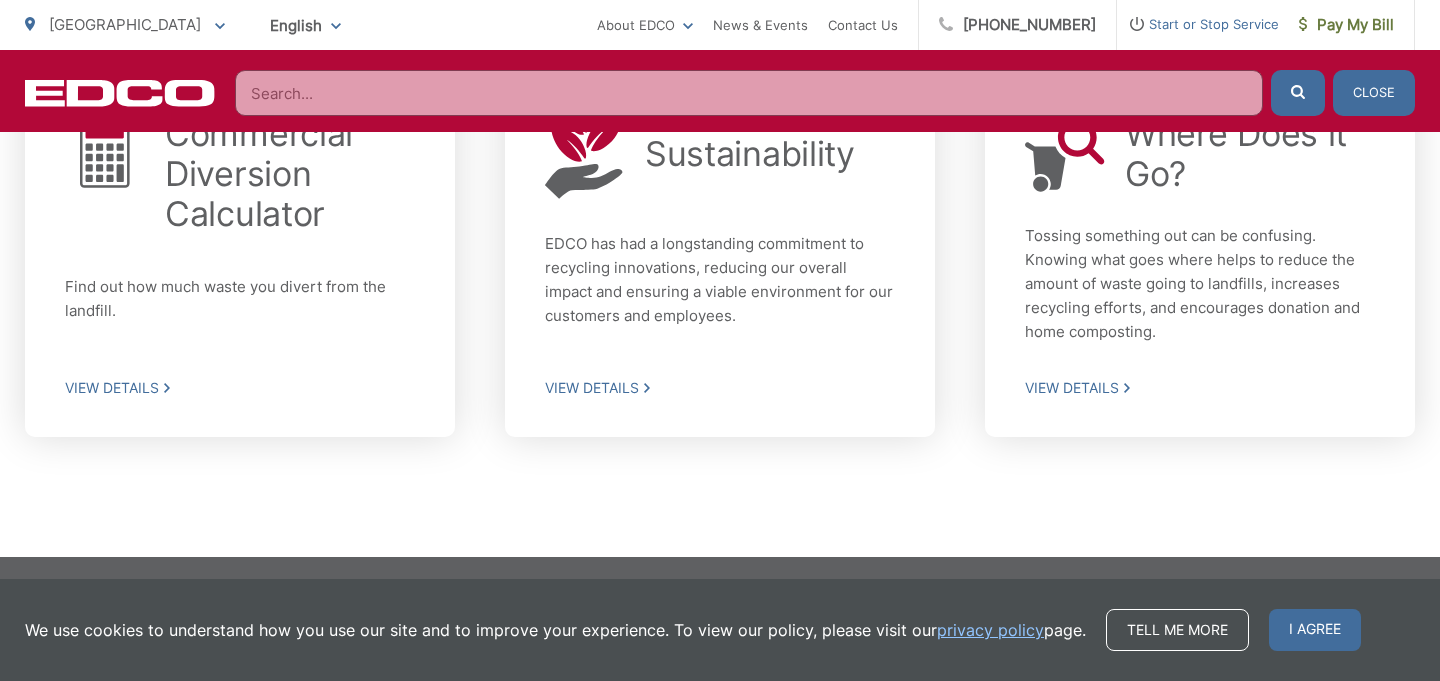 click at bounding box center [749, 93] 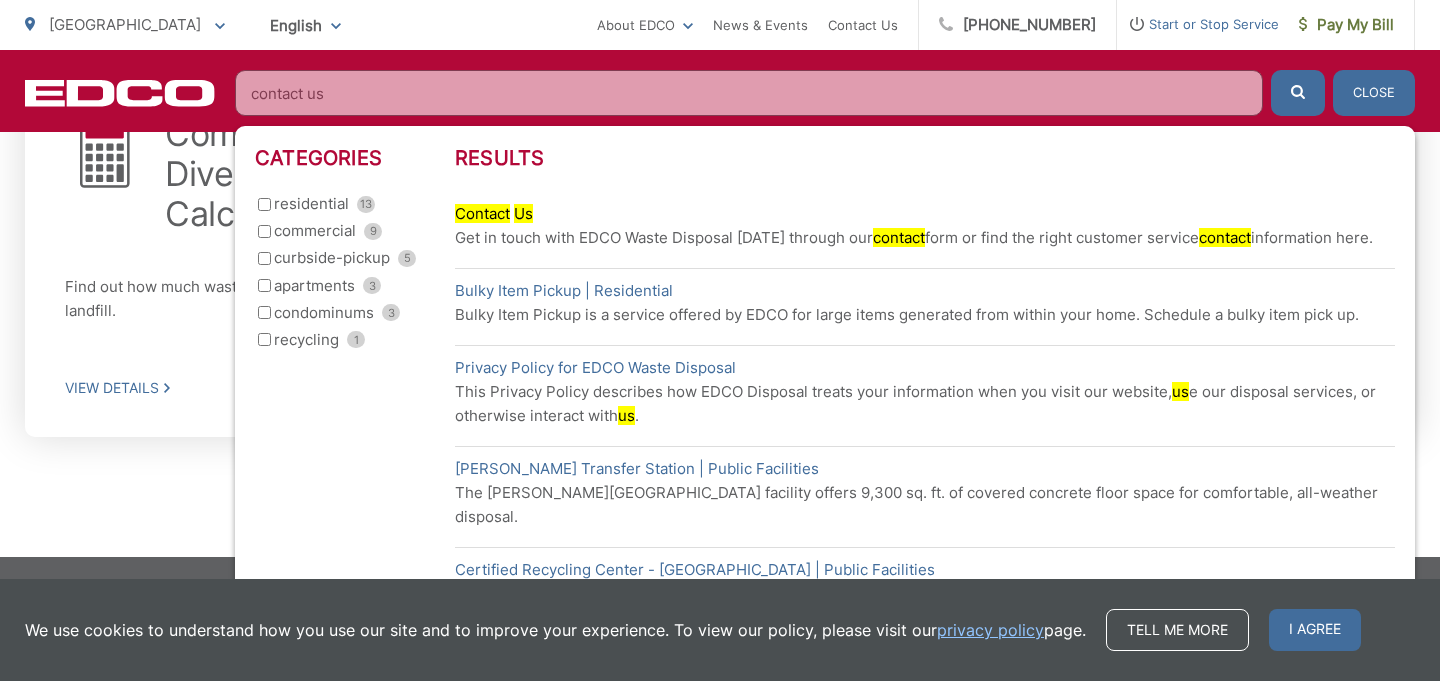 type on "contact us" 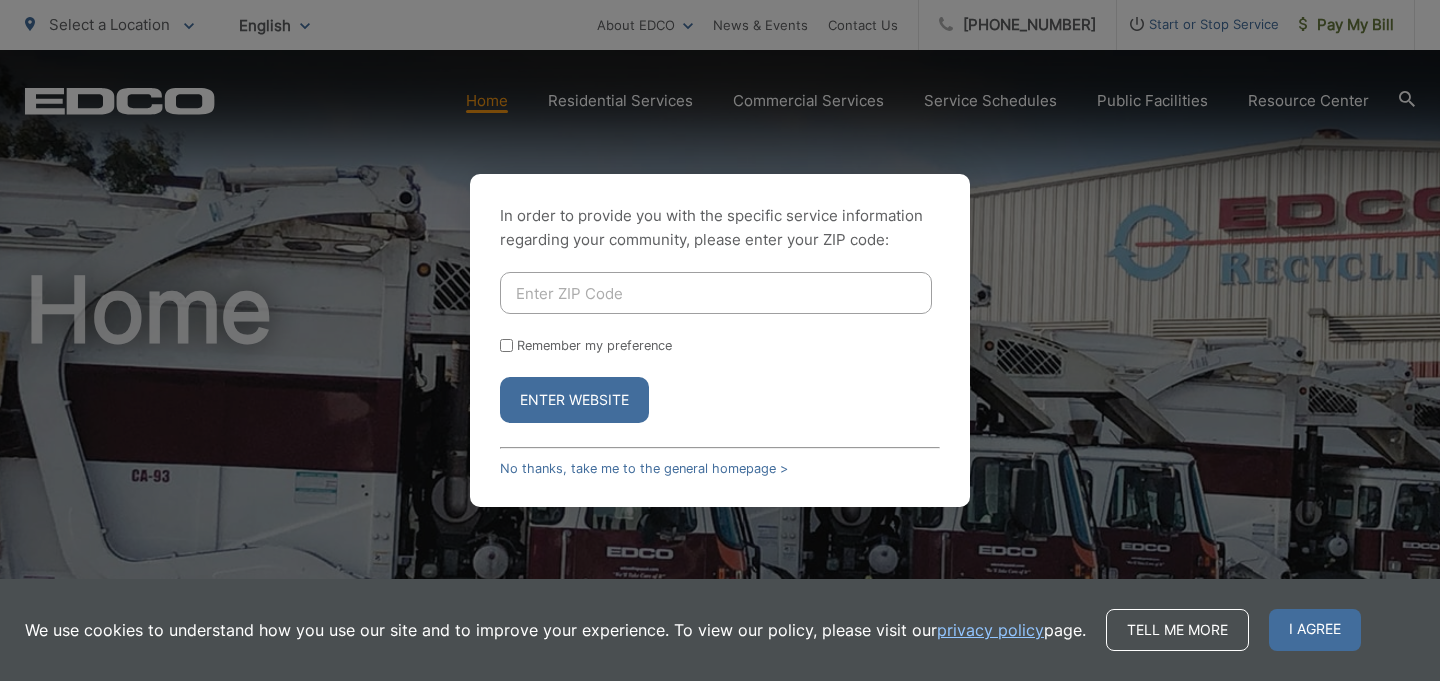 scroll, scrollTop: 0, scrollLeft: 0, axis: both 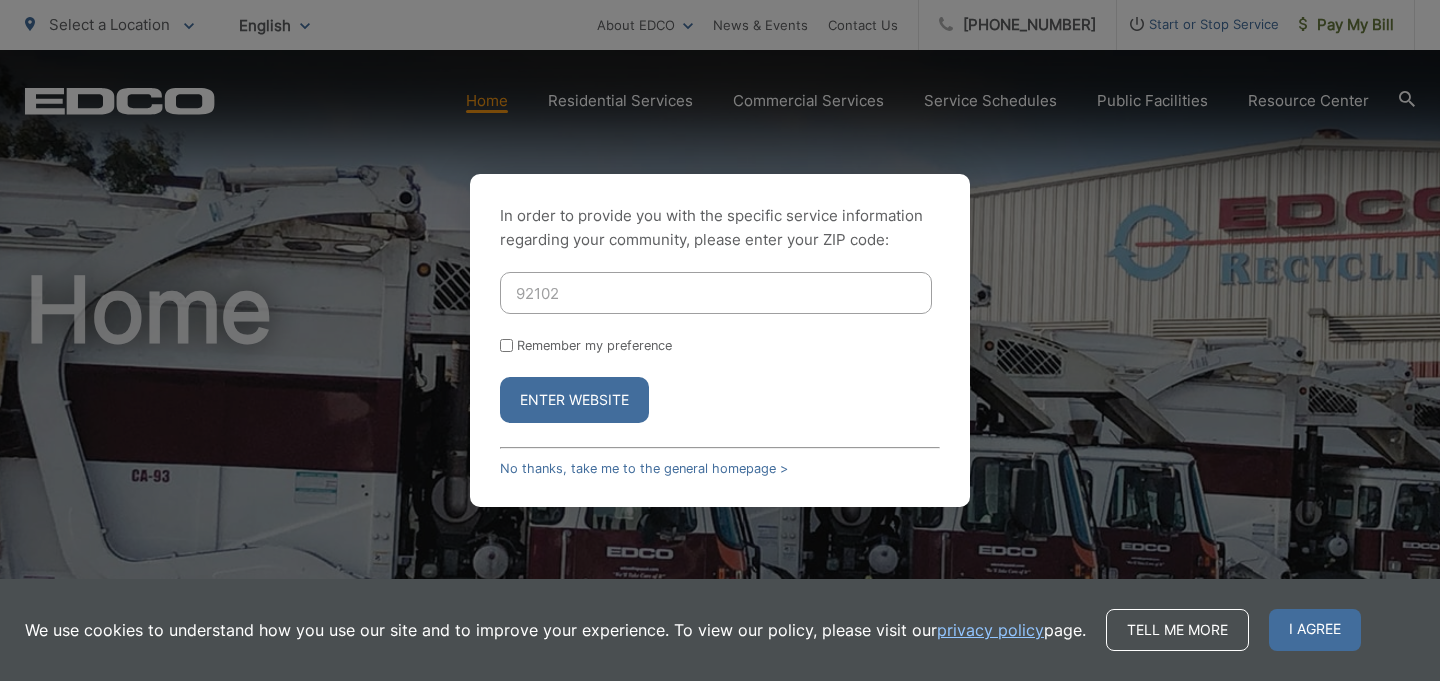 type on "92102" 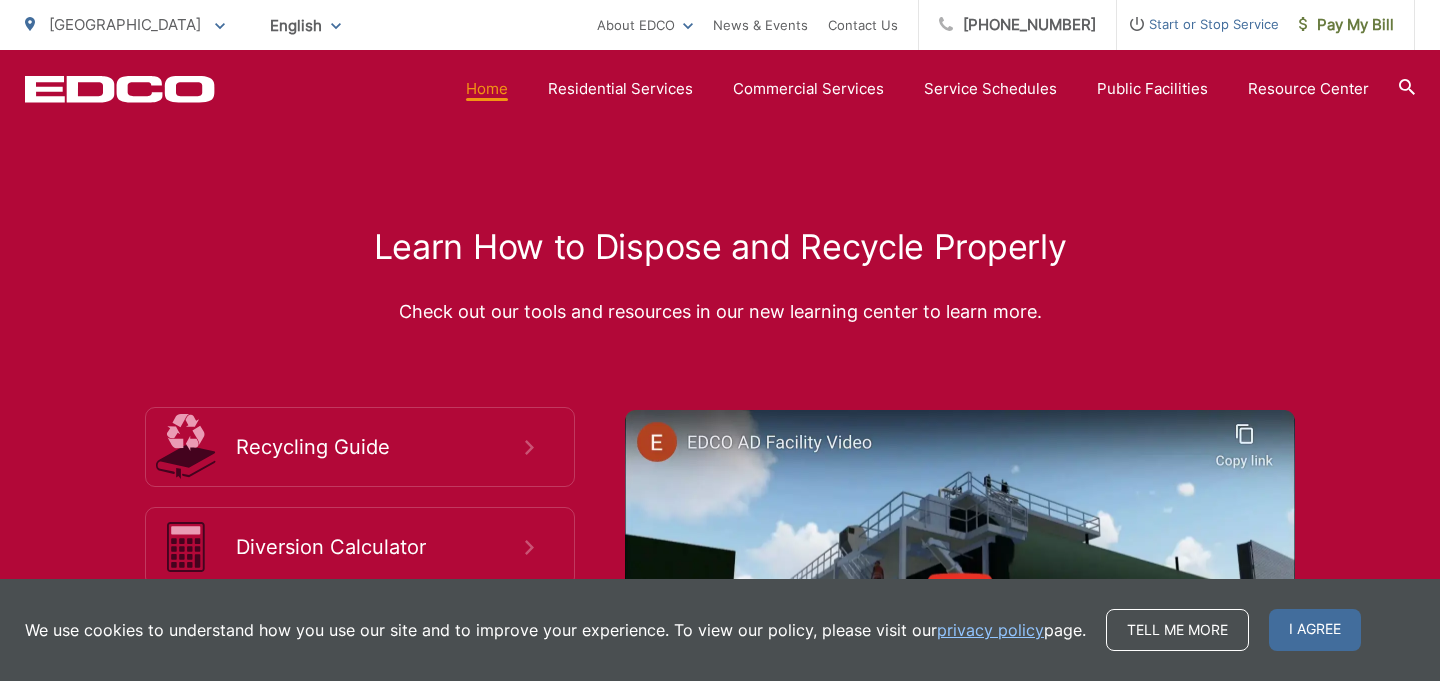 scroll, scrollTop: 3034, scrollLeft: 0, axis: vertical 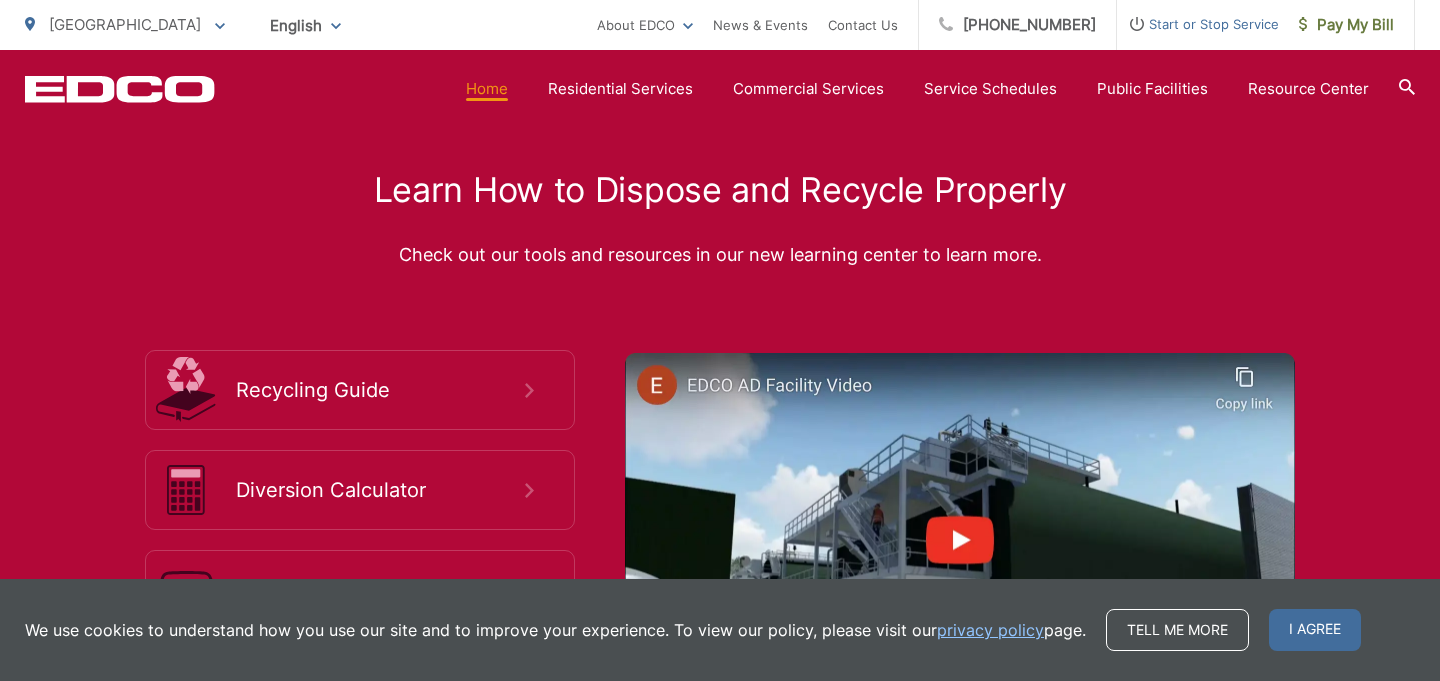 click 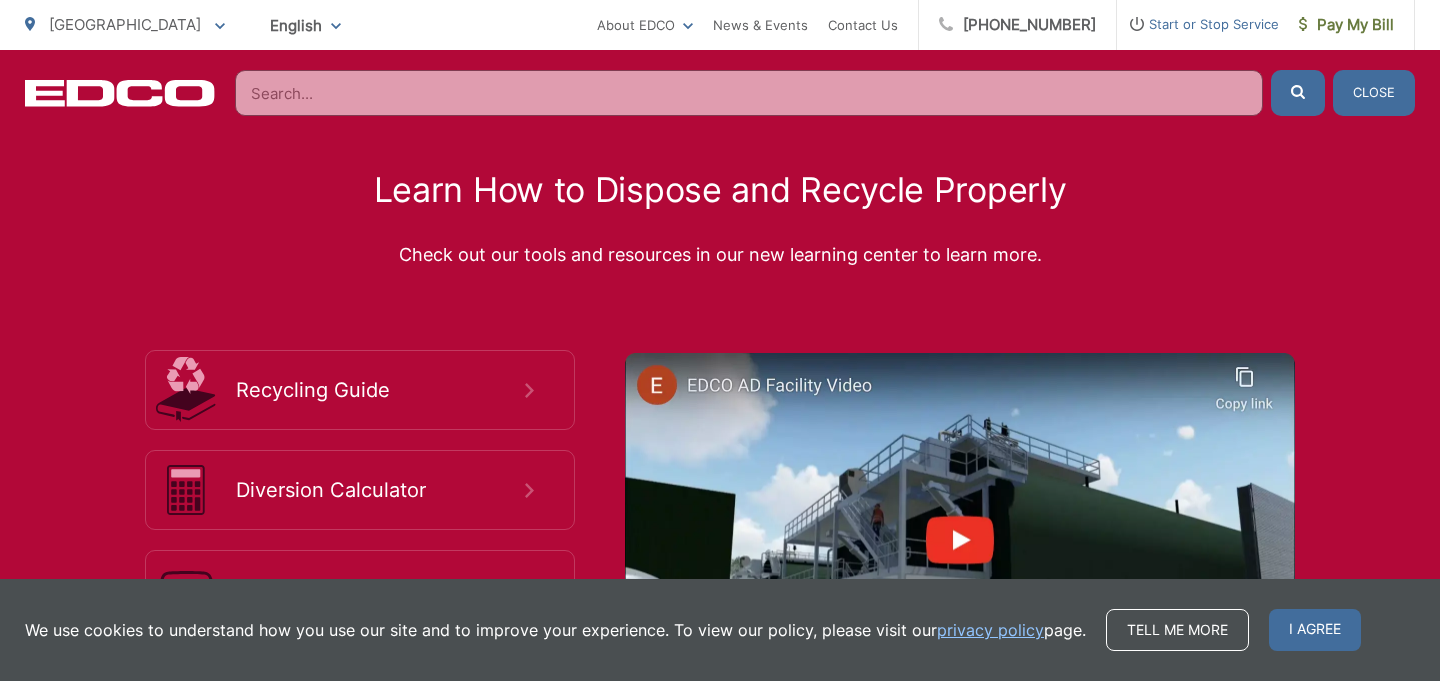 click at bounding box center [749, 93] 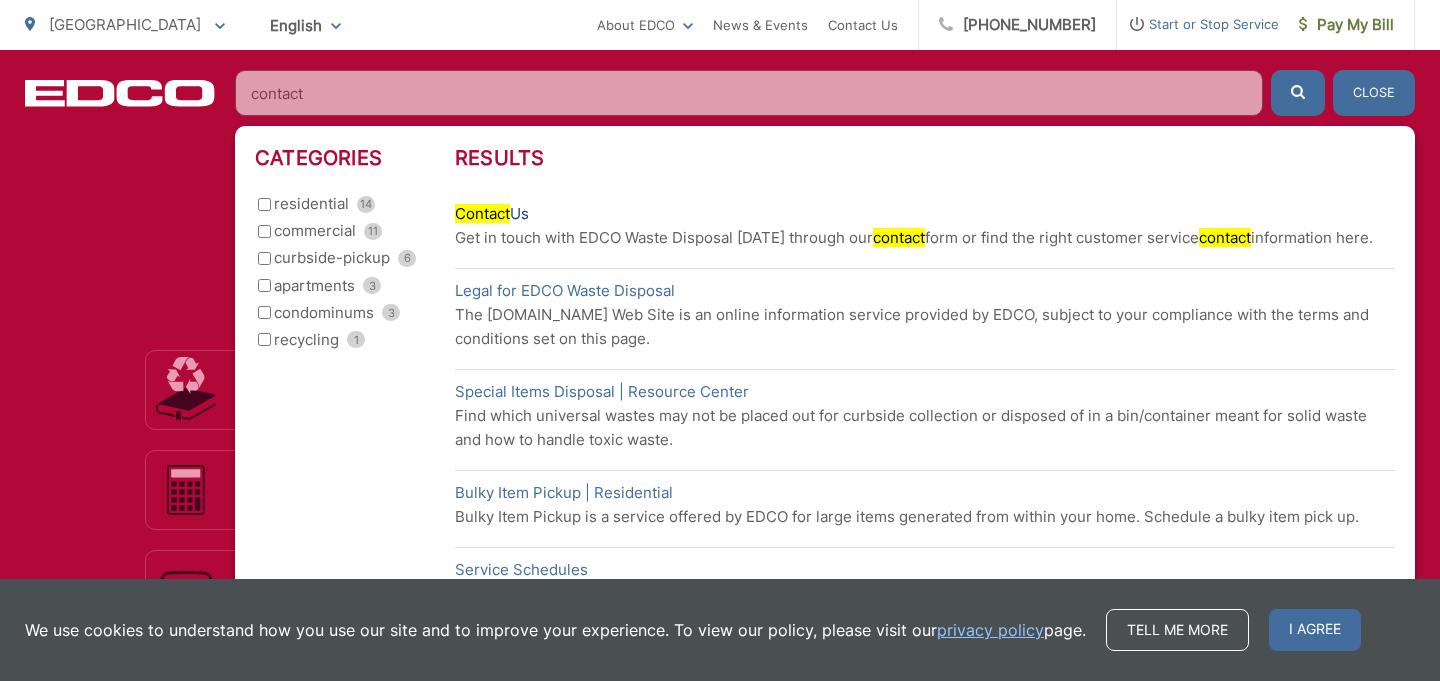type on "contact" 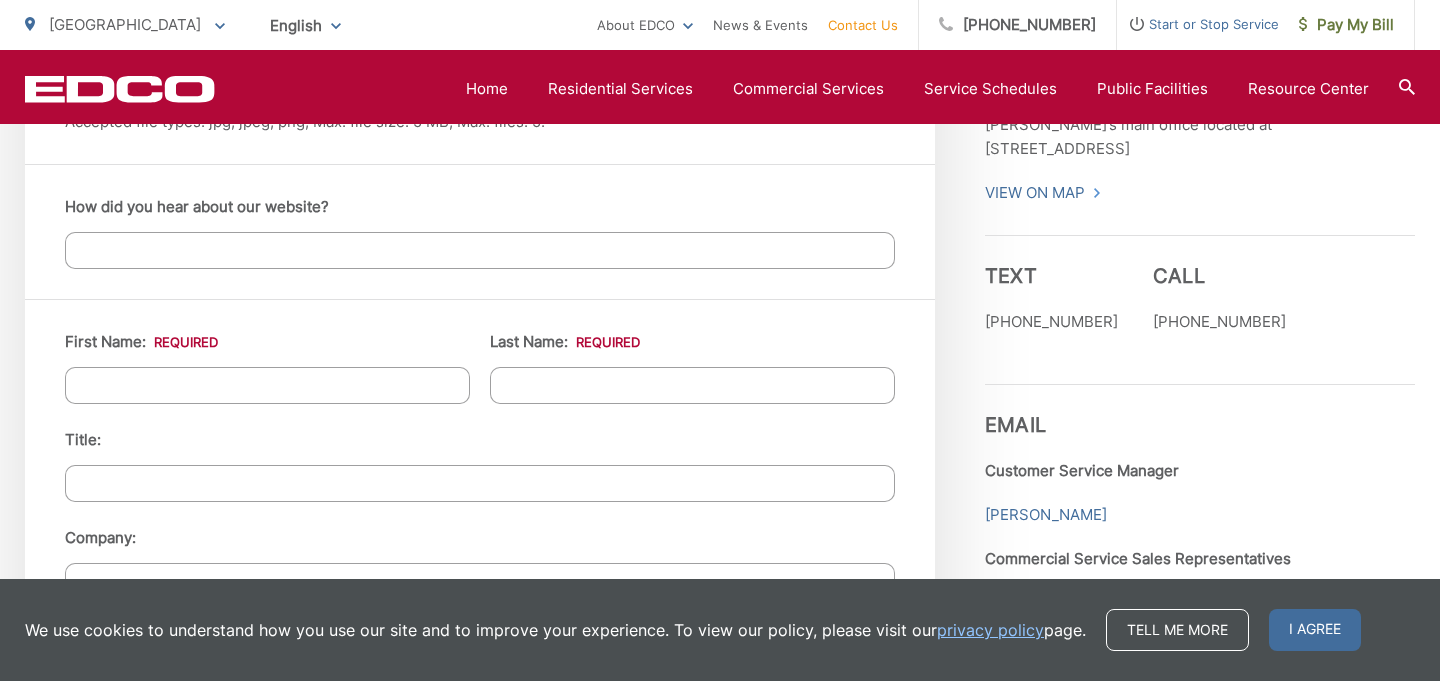 scroll, scrollTop: 1713, scrollLeft: 0, axis: vertical 